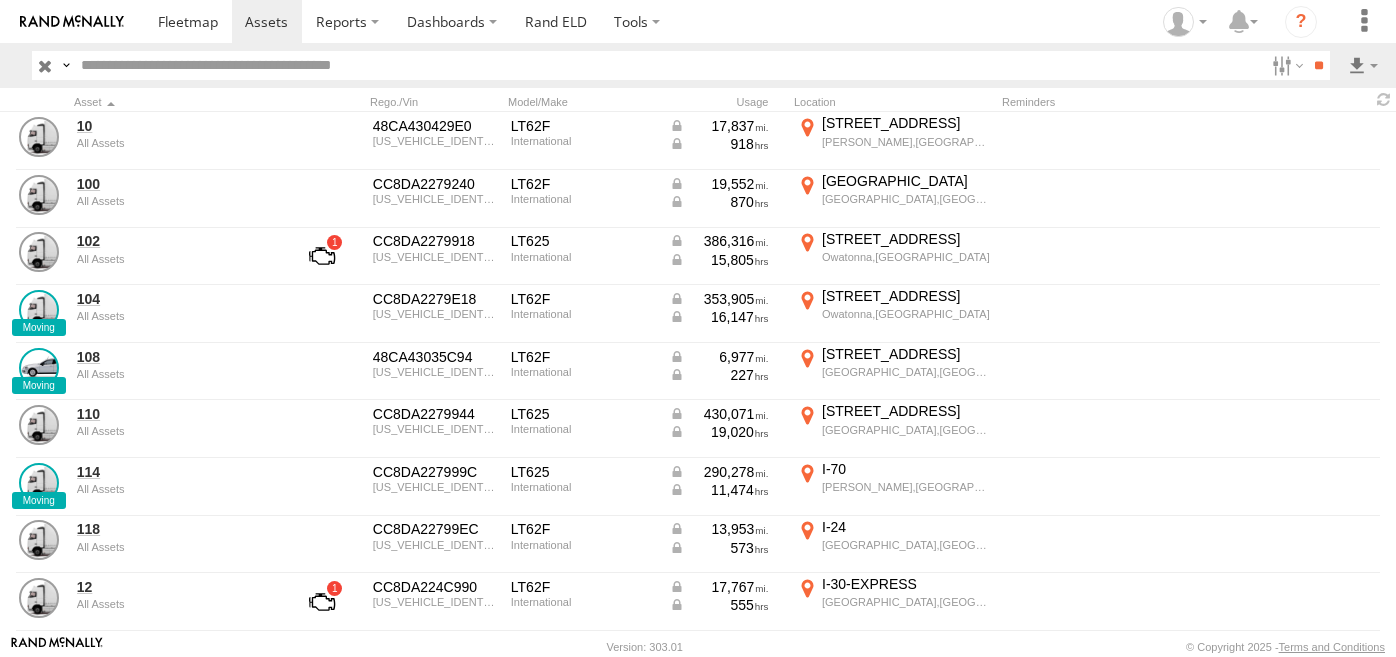 scroll, scrollTop: 0, scrollLeft: 0, axis: both 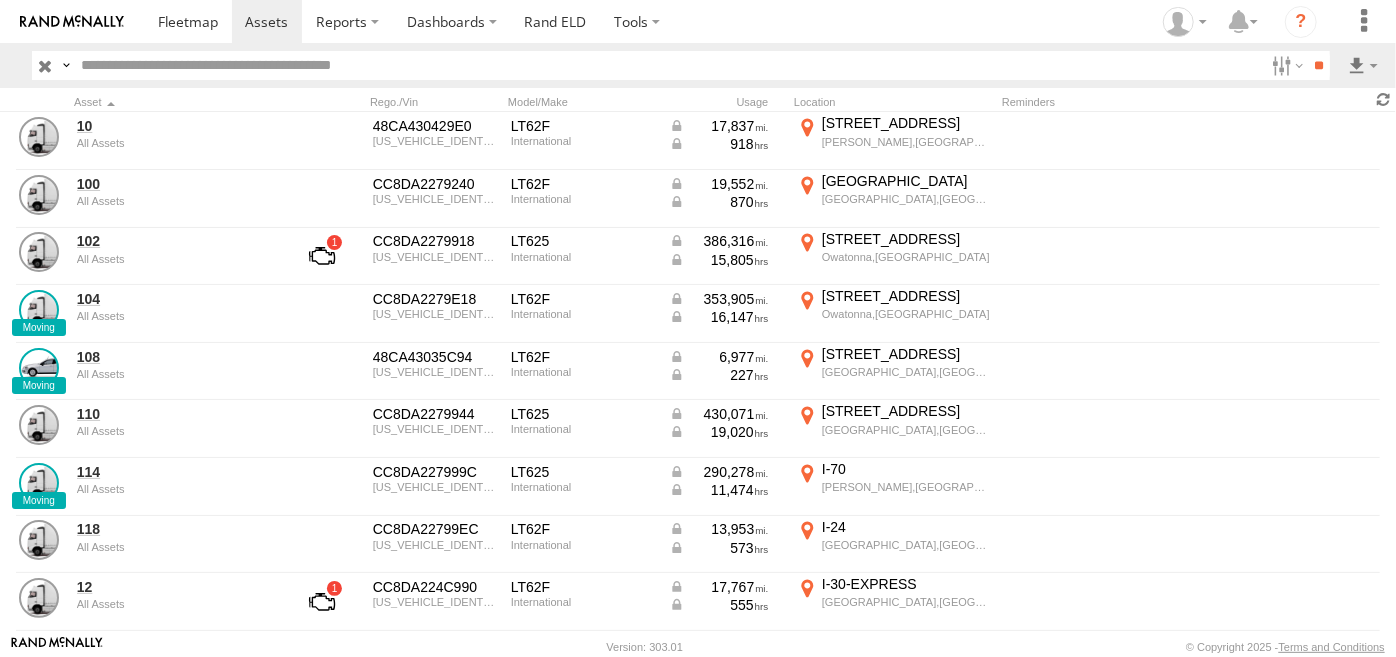 click at bounding box center [1384, 99] 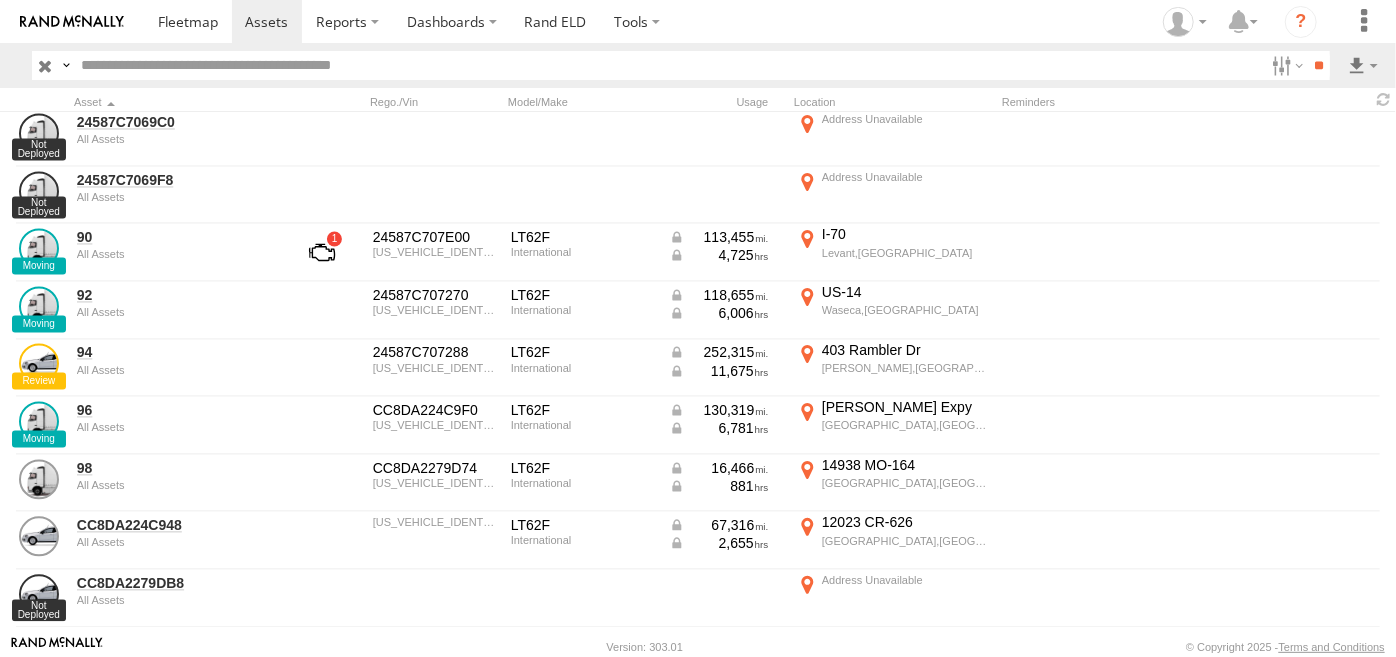 scroll, scrollTop: 2097, scrollLeft: 0, axis: vertical 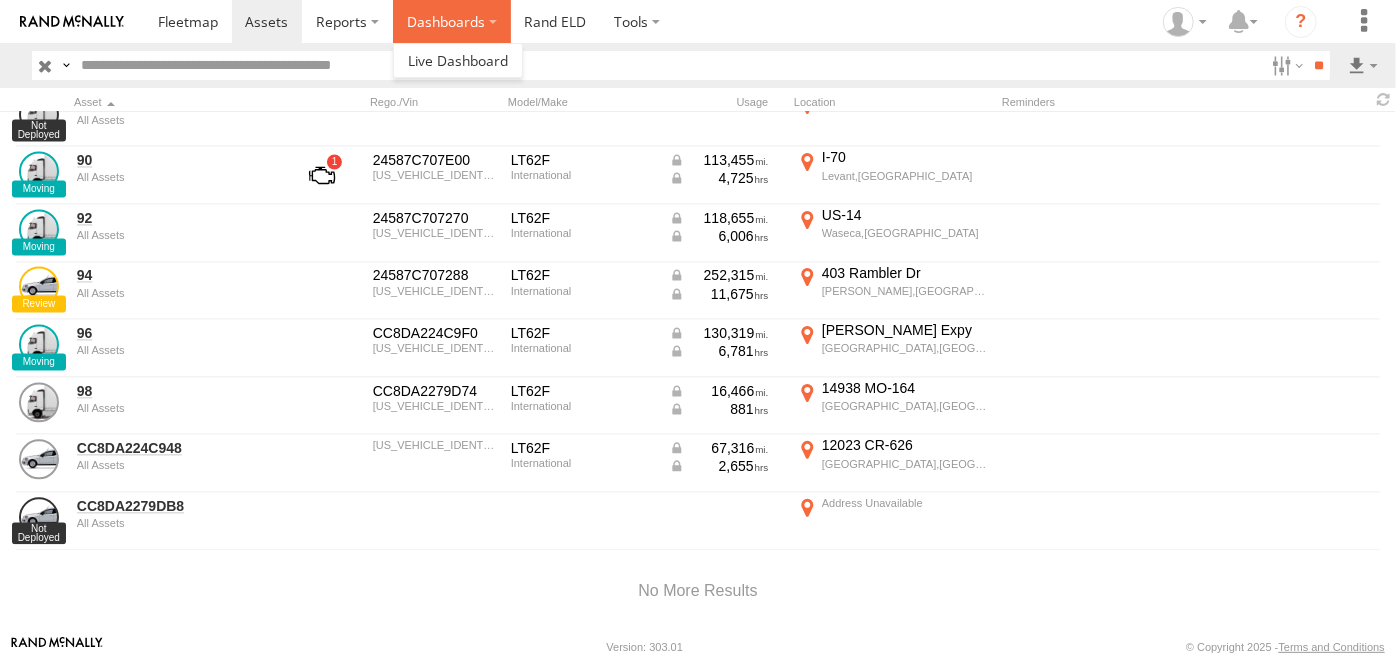 click on "Dashboards" at bounding box center [452, 21] 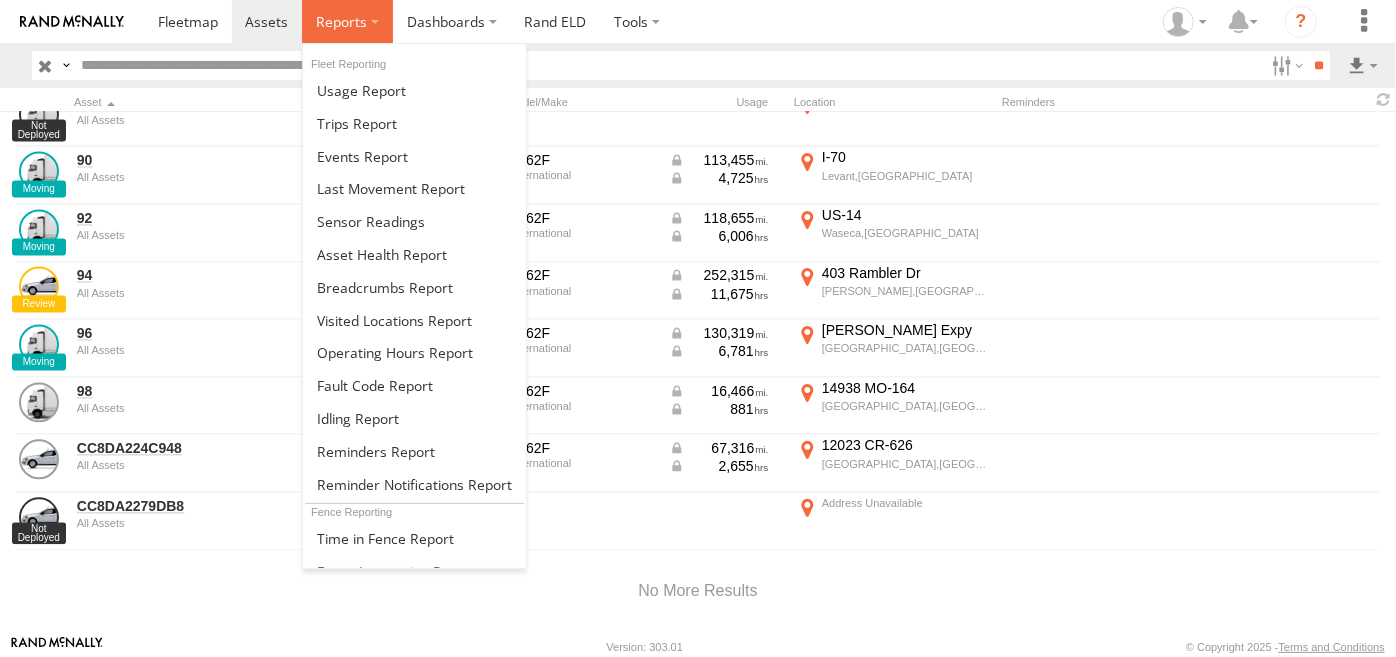 click at bounding box center [347, 21] 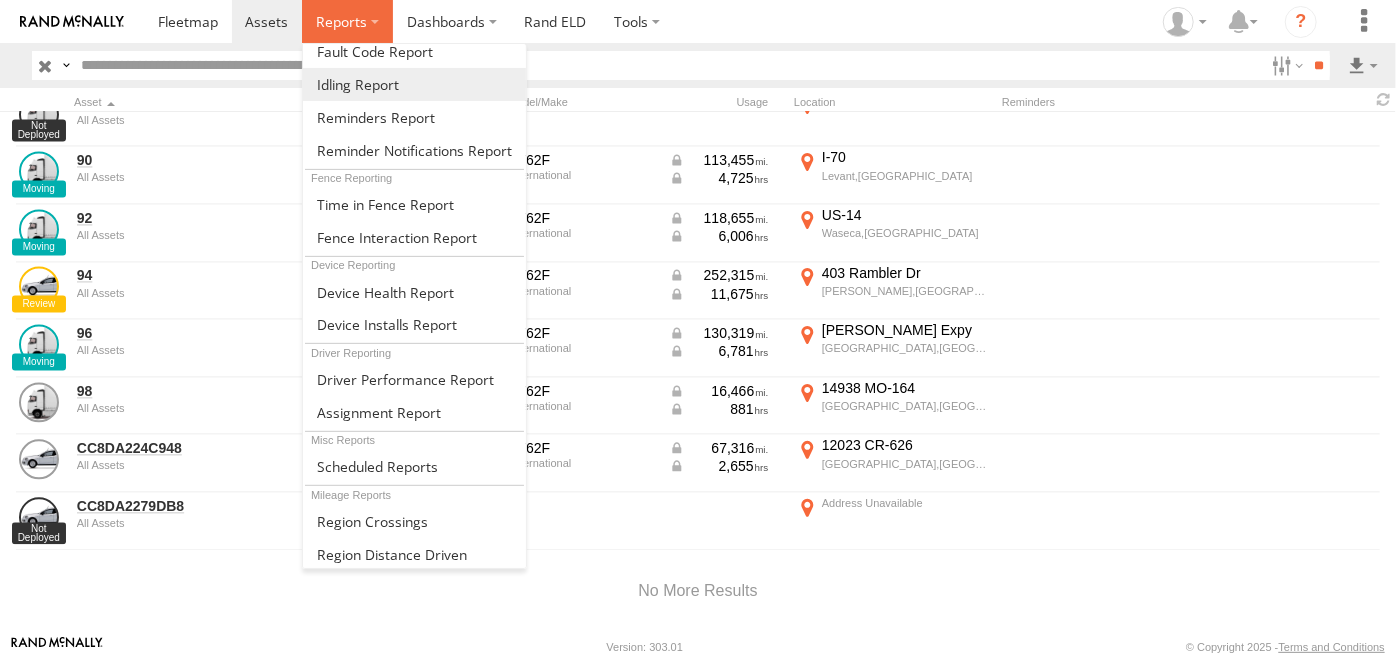 scroll, scrollTop: 334, scrollLeft: 0, axis: vertical 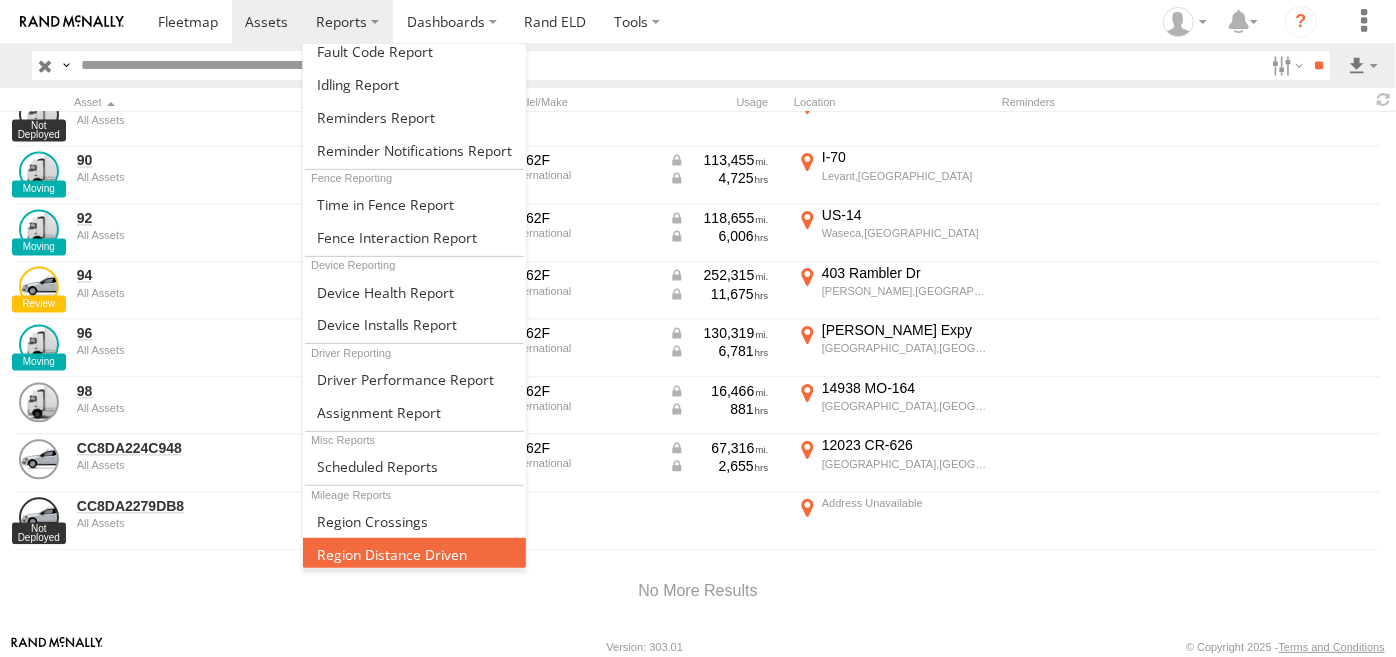 click at bounding box center (392, 554) 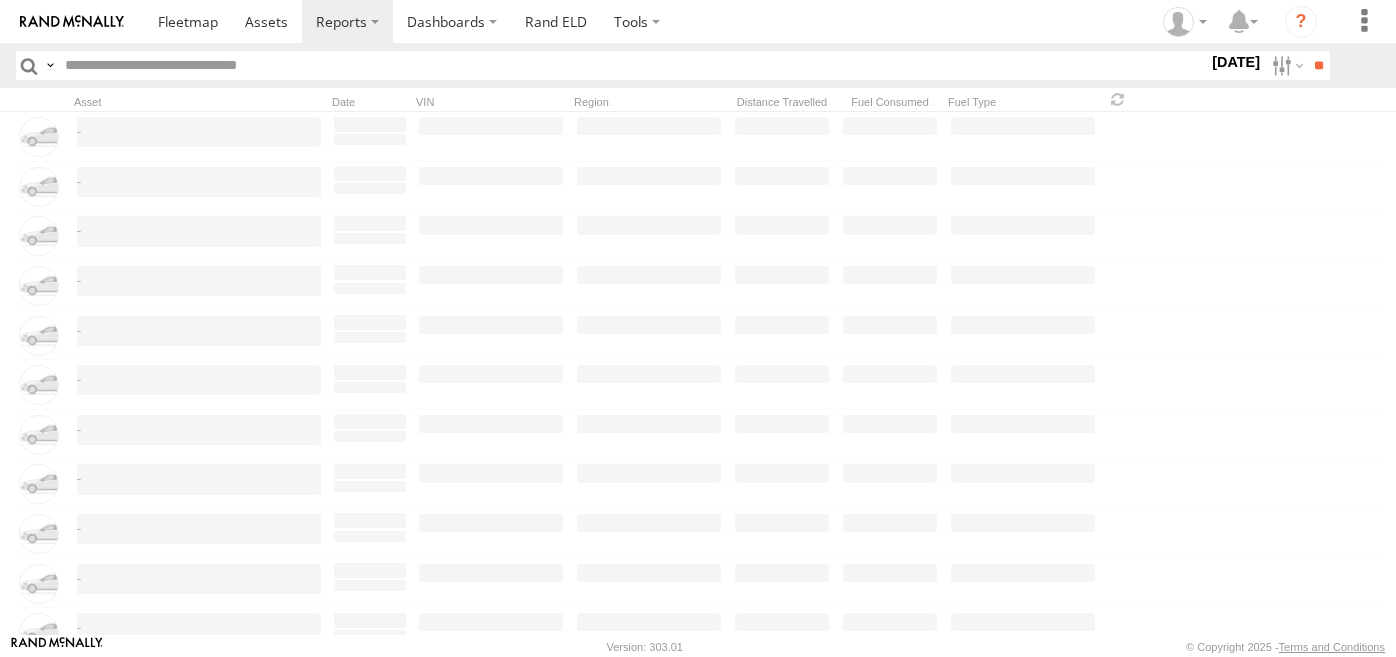 scroll, scrollTop: 0, scrollLeft: 0, axis: both 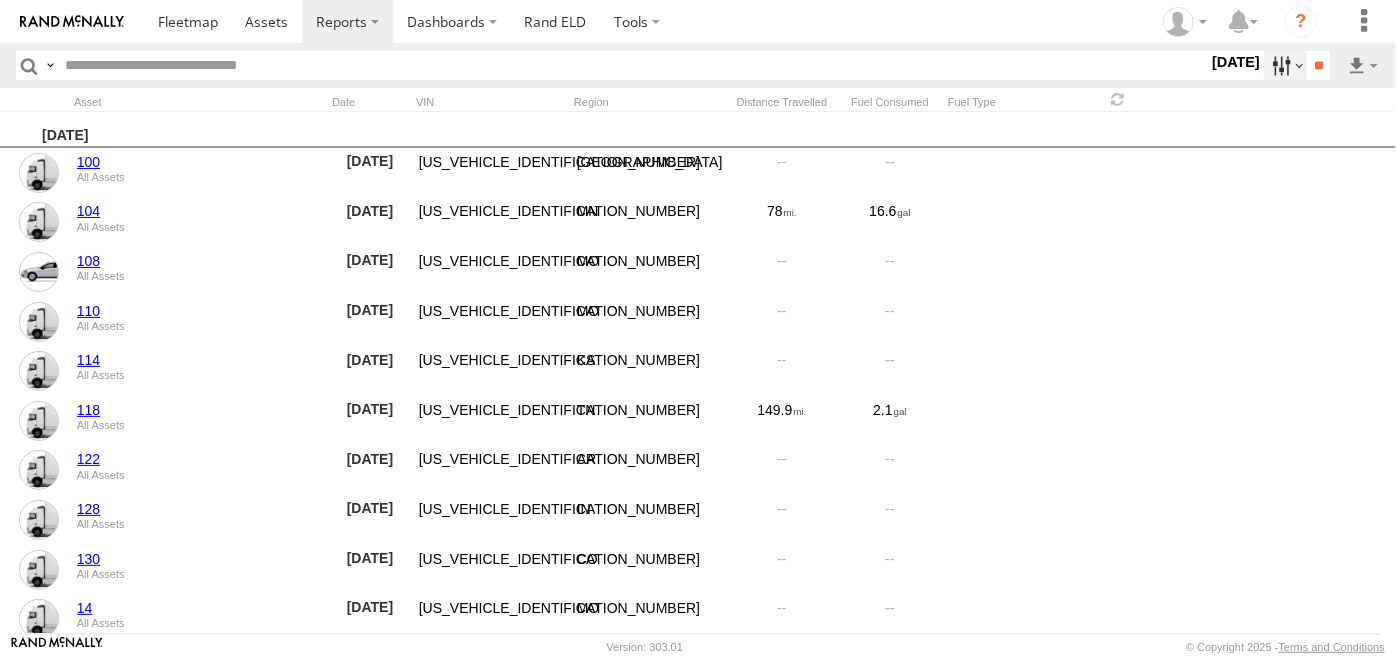 click at bounding box center [1285, 65] 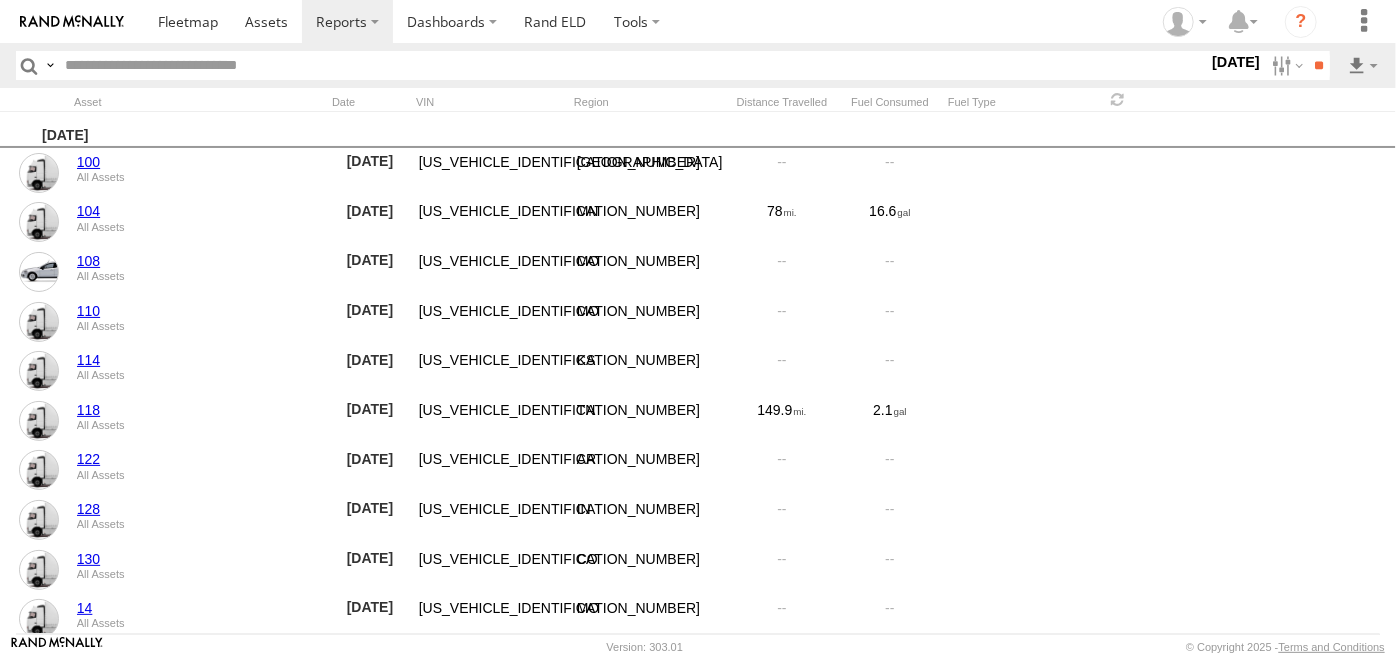 click at bounding box center (0, 0) 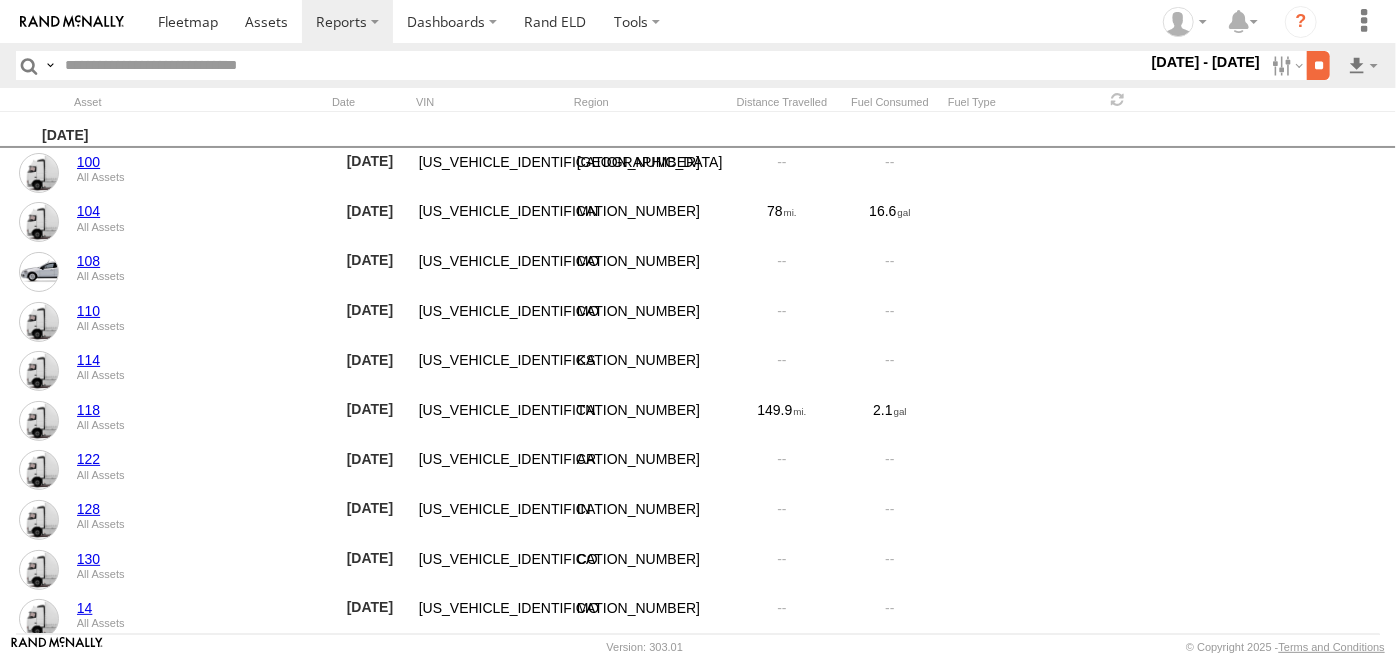 click on "**" at bounding box center [1318, 65] 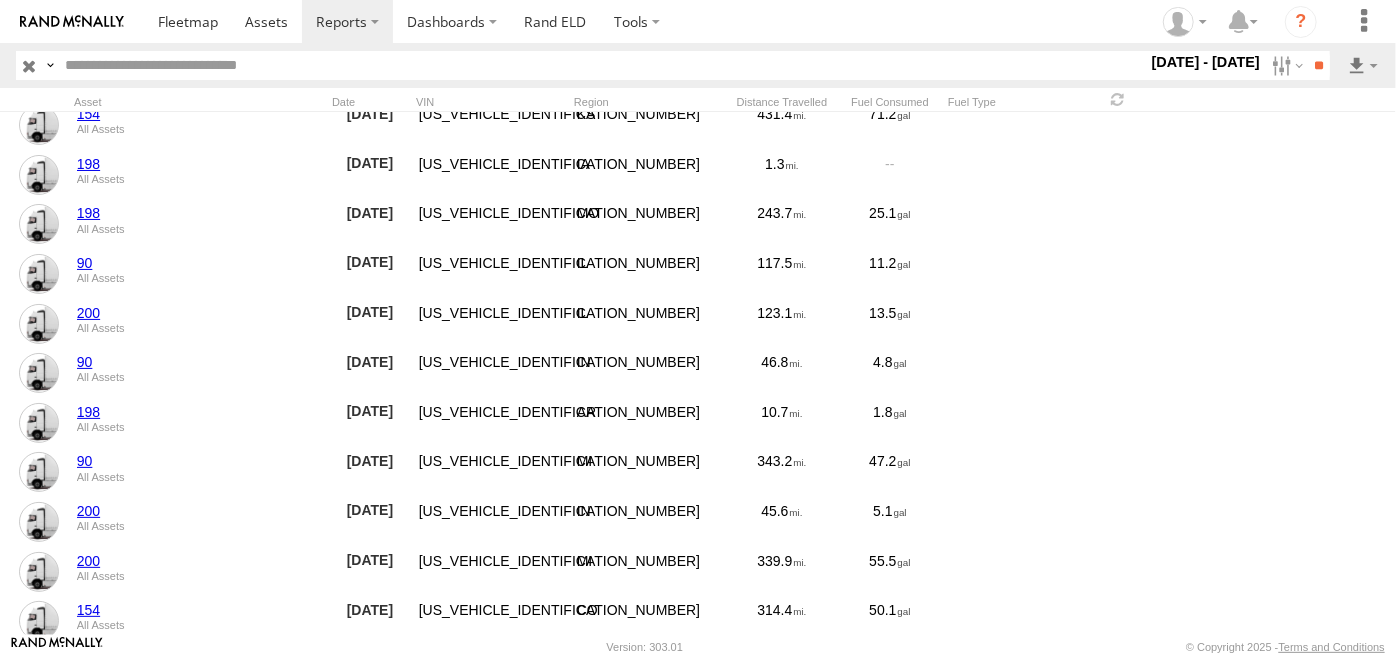 scroll, scrollTop: 1864, scrollLeft: 0, axis: vertical 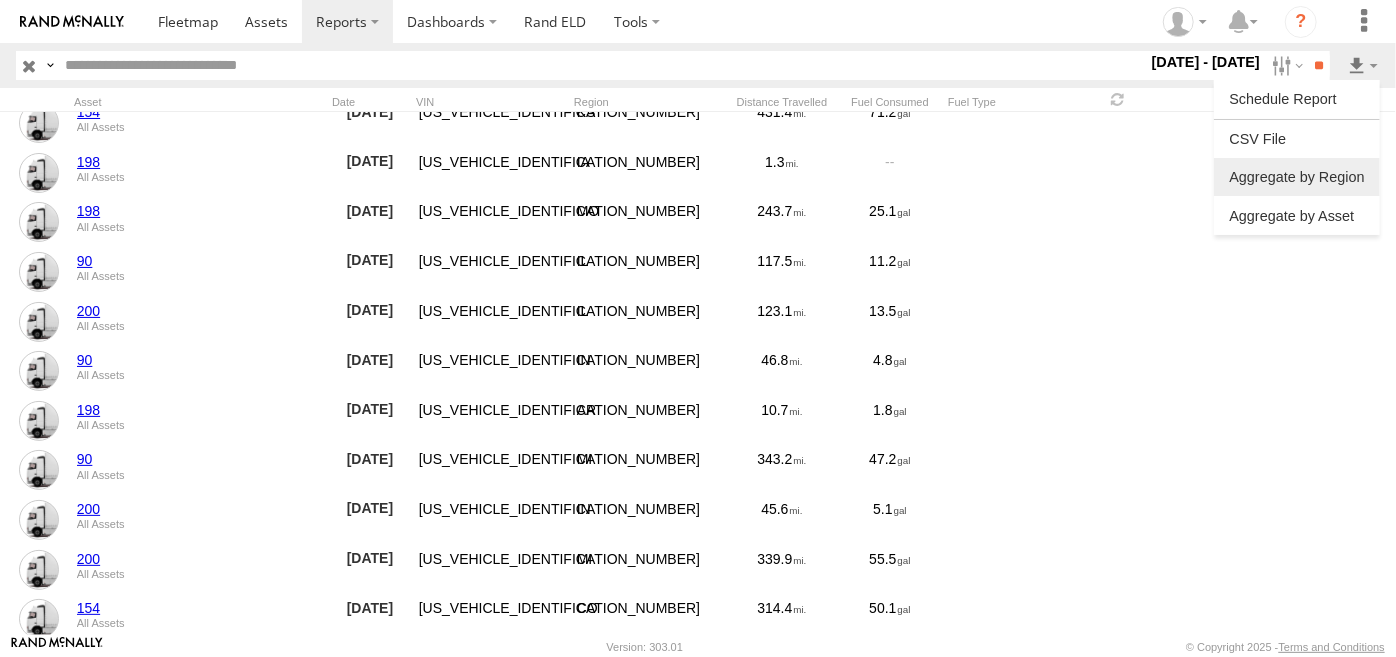 click at bounding box center [1297, 177] 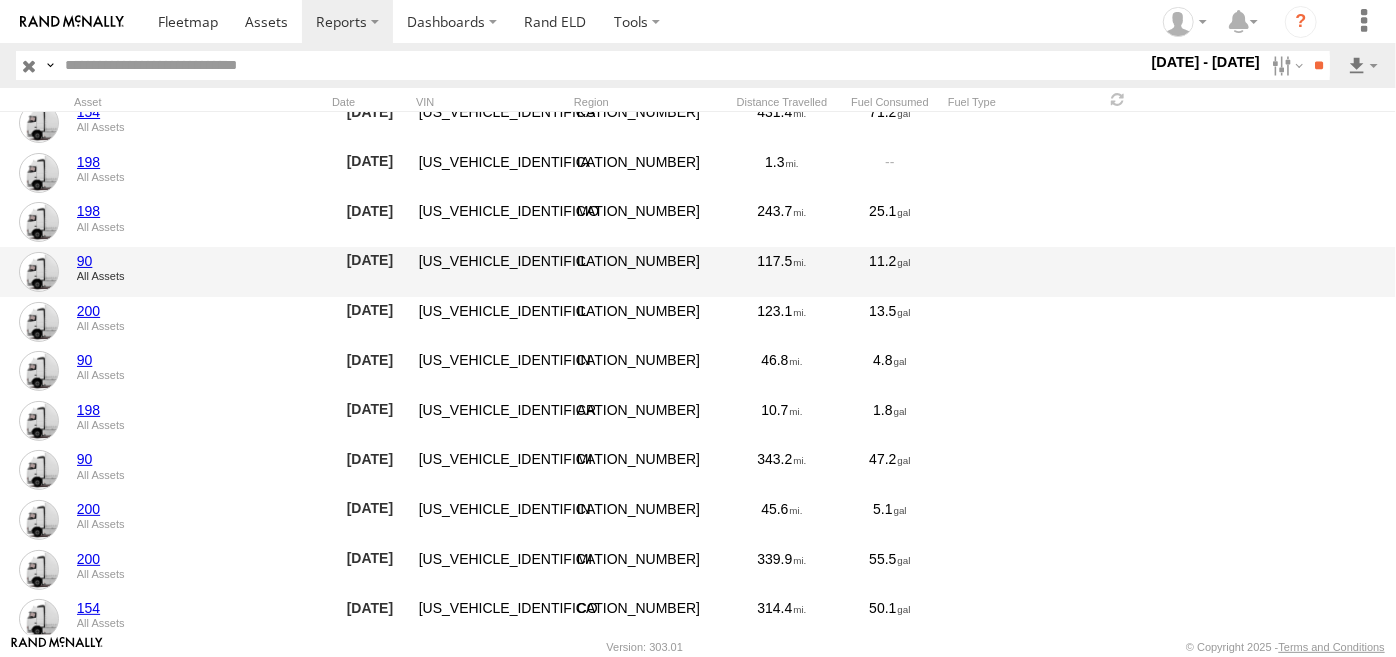click on "90
All Assets
05/11/2025
3HSDZAPR6SN772263
IL
117.5
11.2" at bounding box center [698, 272] 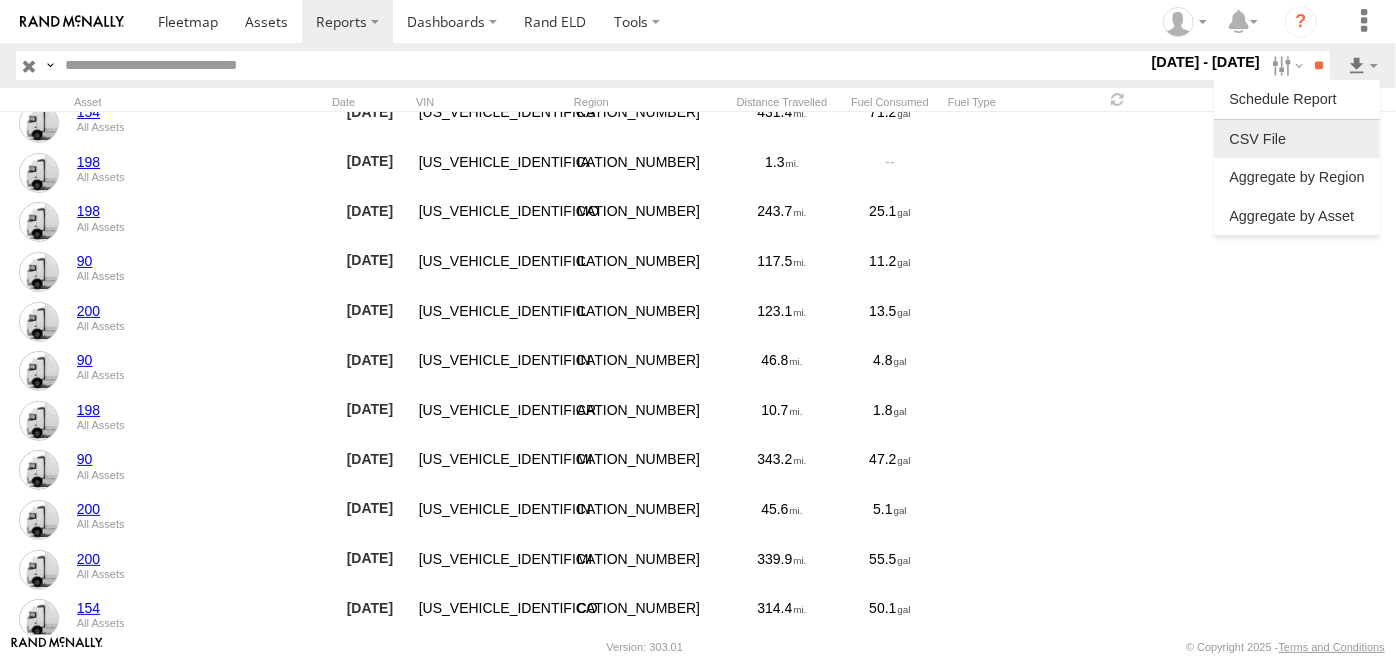 click at bounding box center (1297, 139) 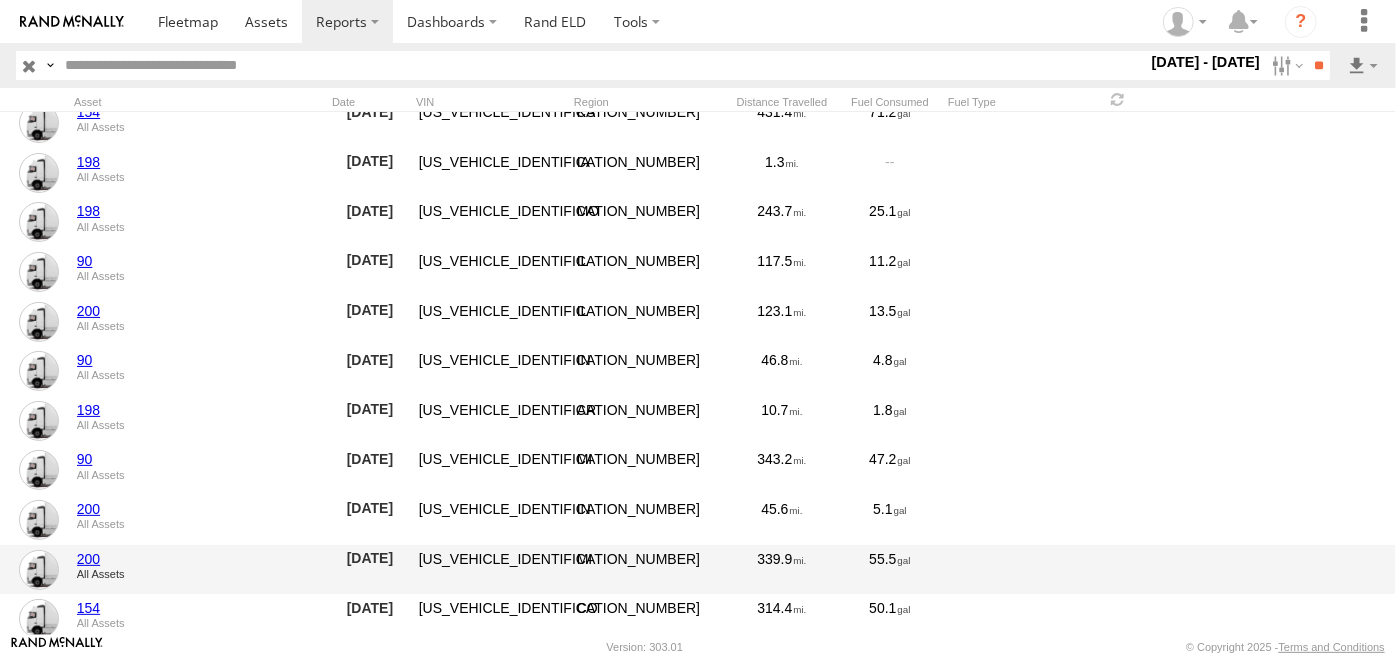 click at bounding box center (1023, 570) 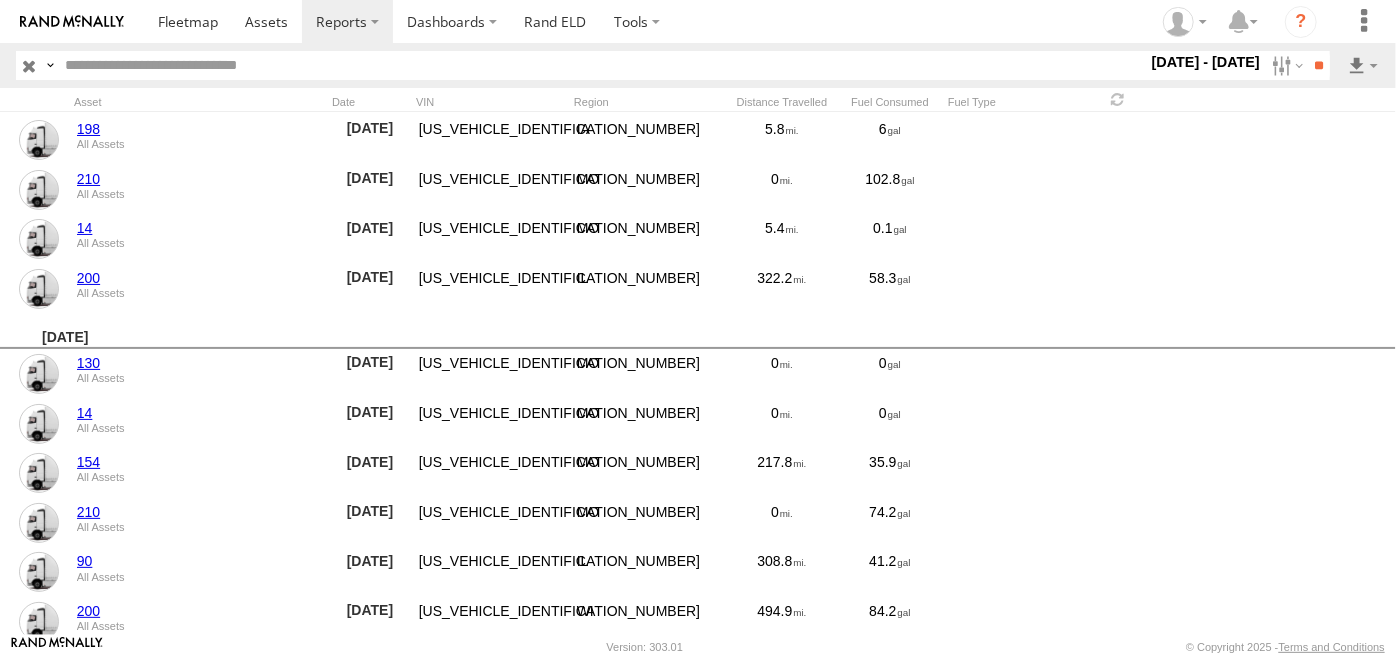 scroll, scrollTop: 932, scrollLeft: 0, axis: vertical 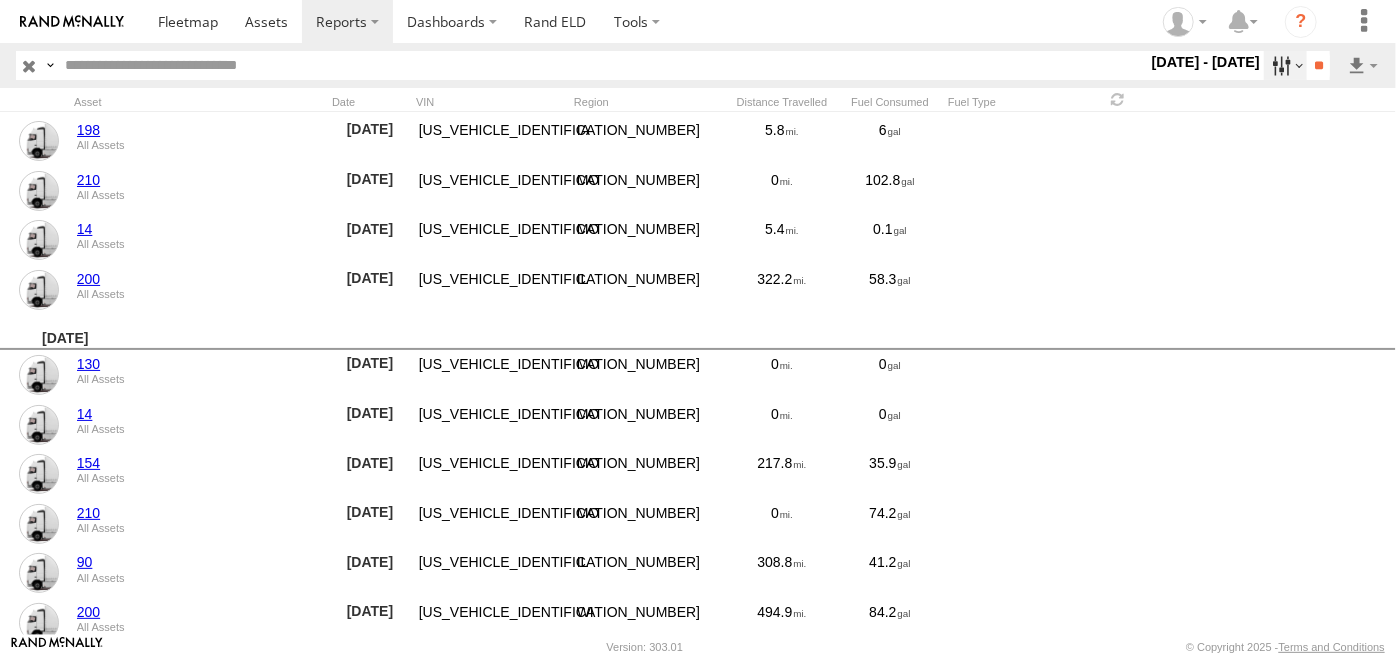 click at bounding box center [1285, 65] 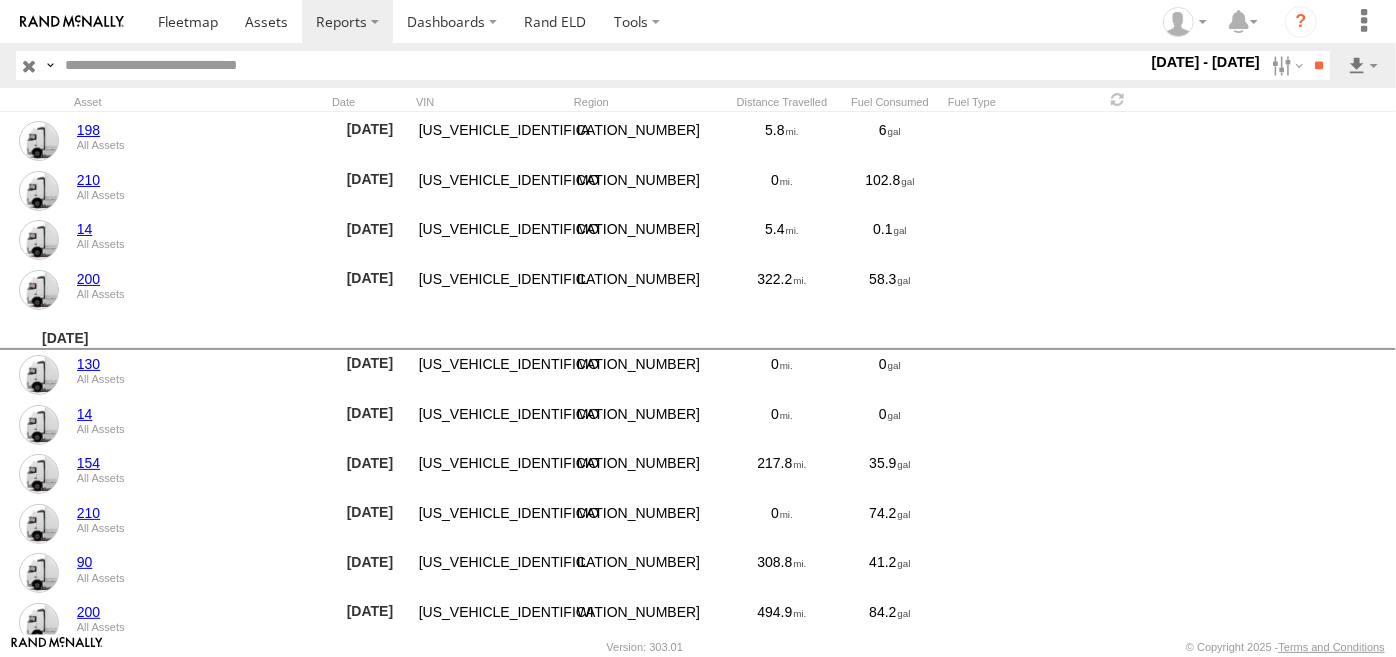 click at bounding box center (602, 65) 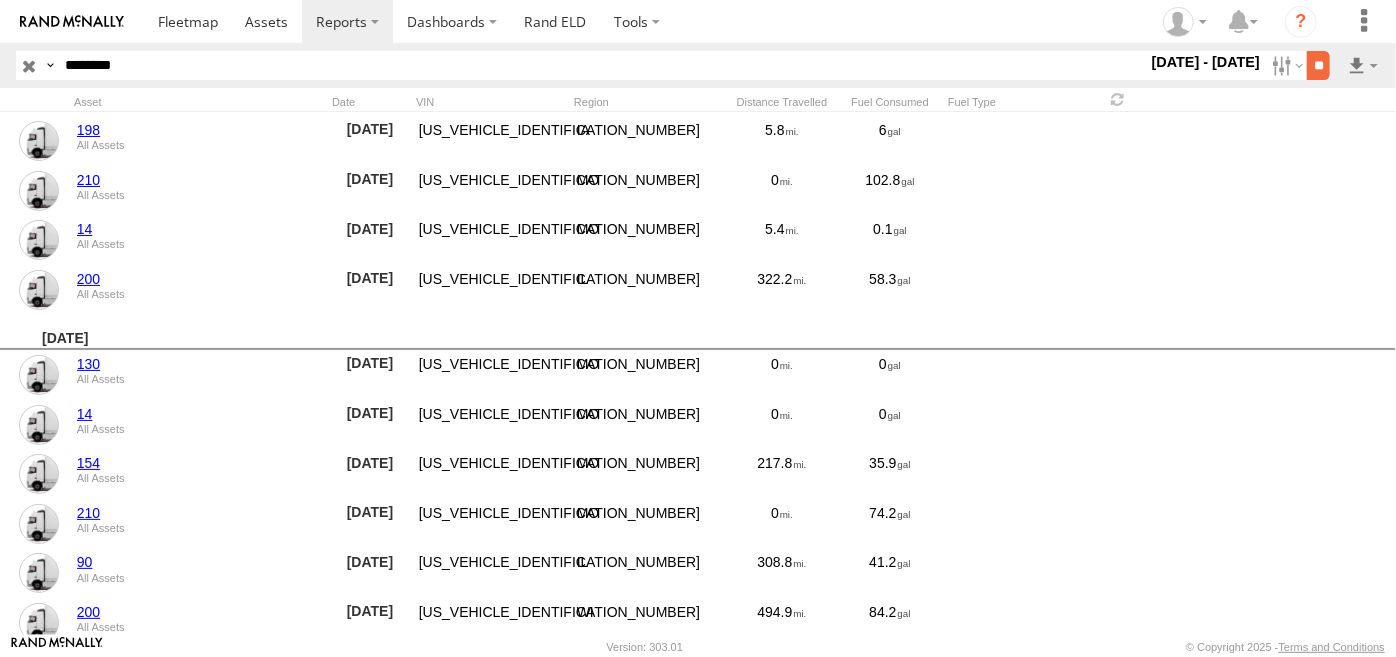 click on "**" at bounding box center (1318, 65) 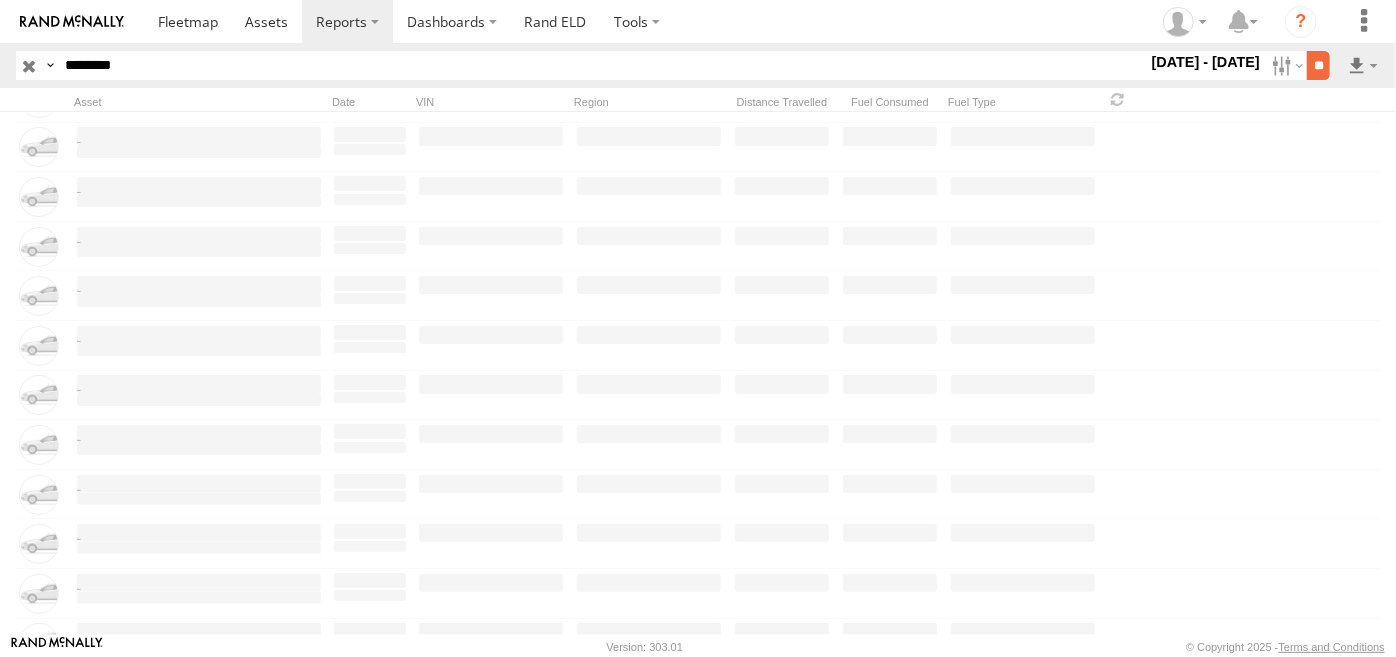 scroll, scrollTop: 0, scrollLeft: 0, axis: both 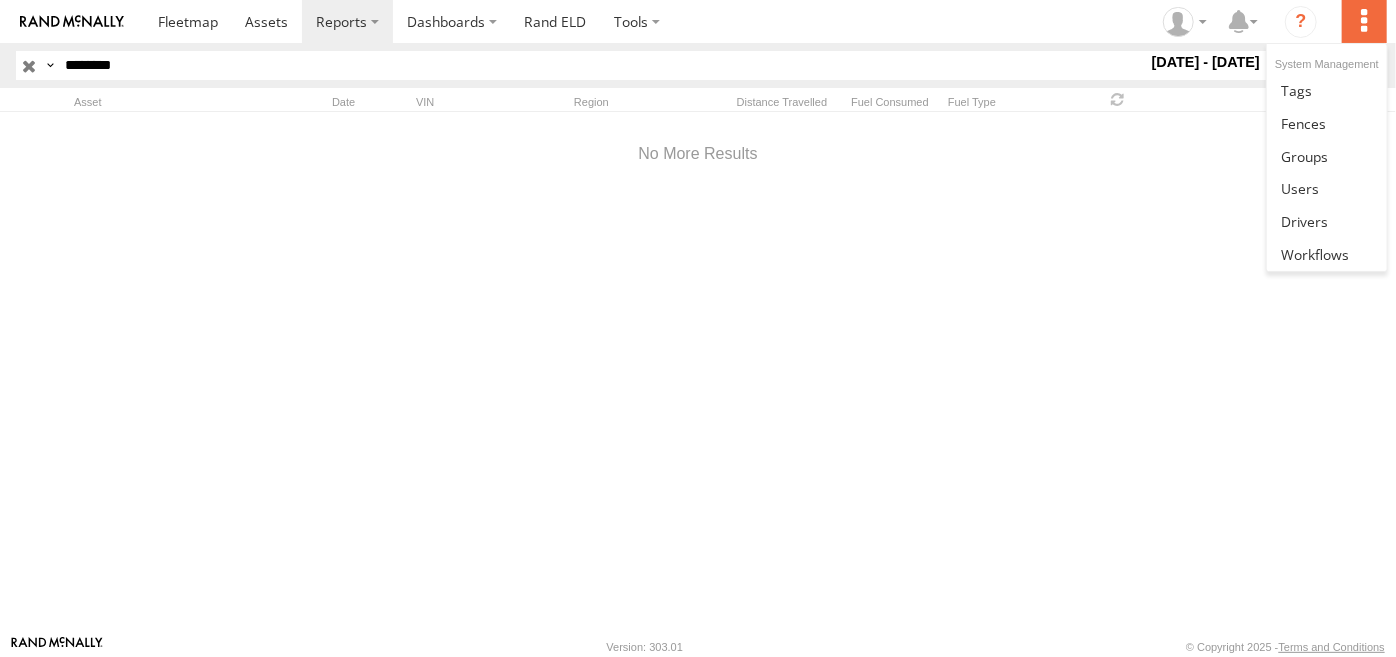 click at bounding box center (1364, 21) 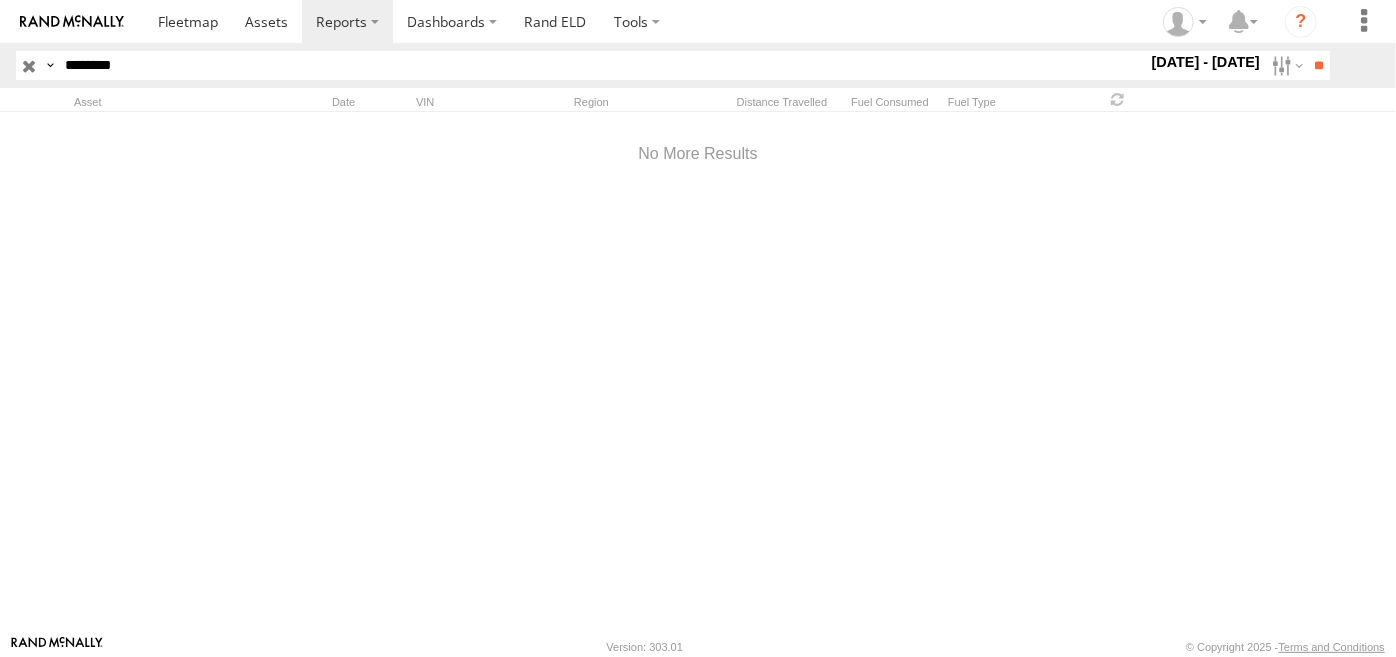 click at bounding box center (698, 373) 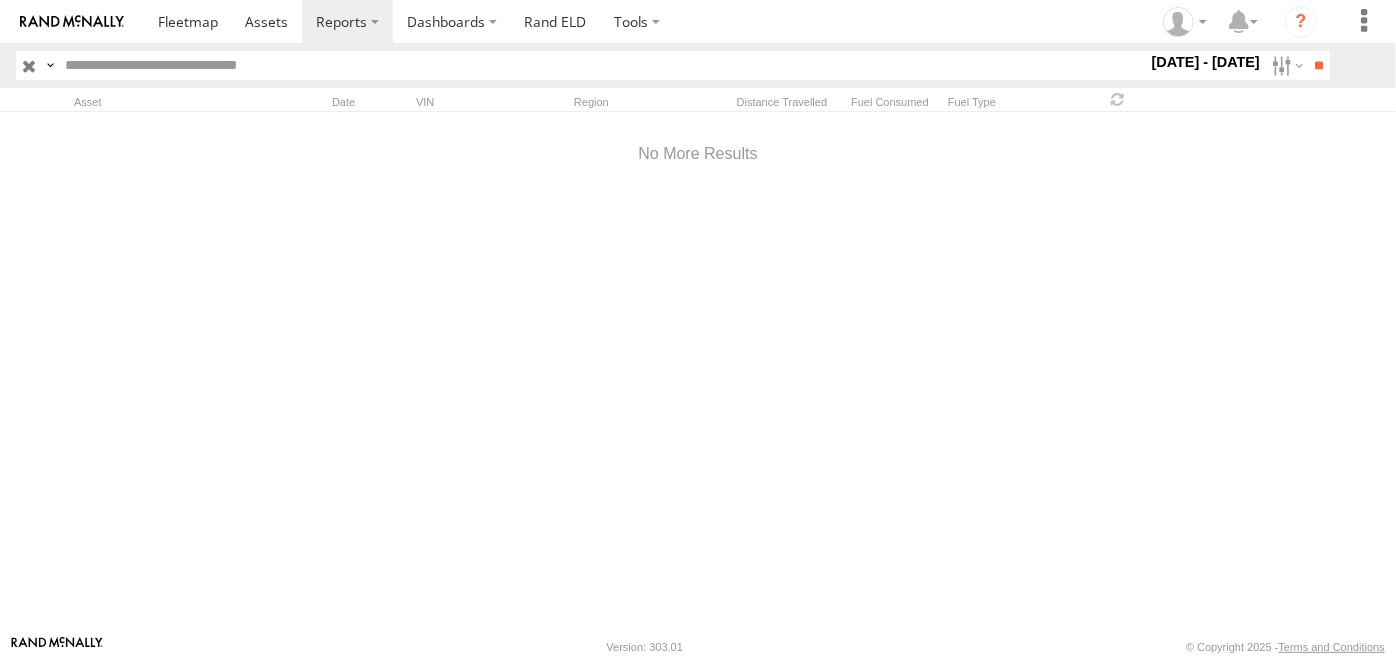click at bounding box center (698, 154) 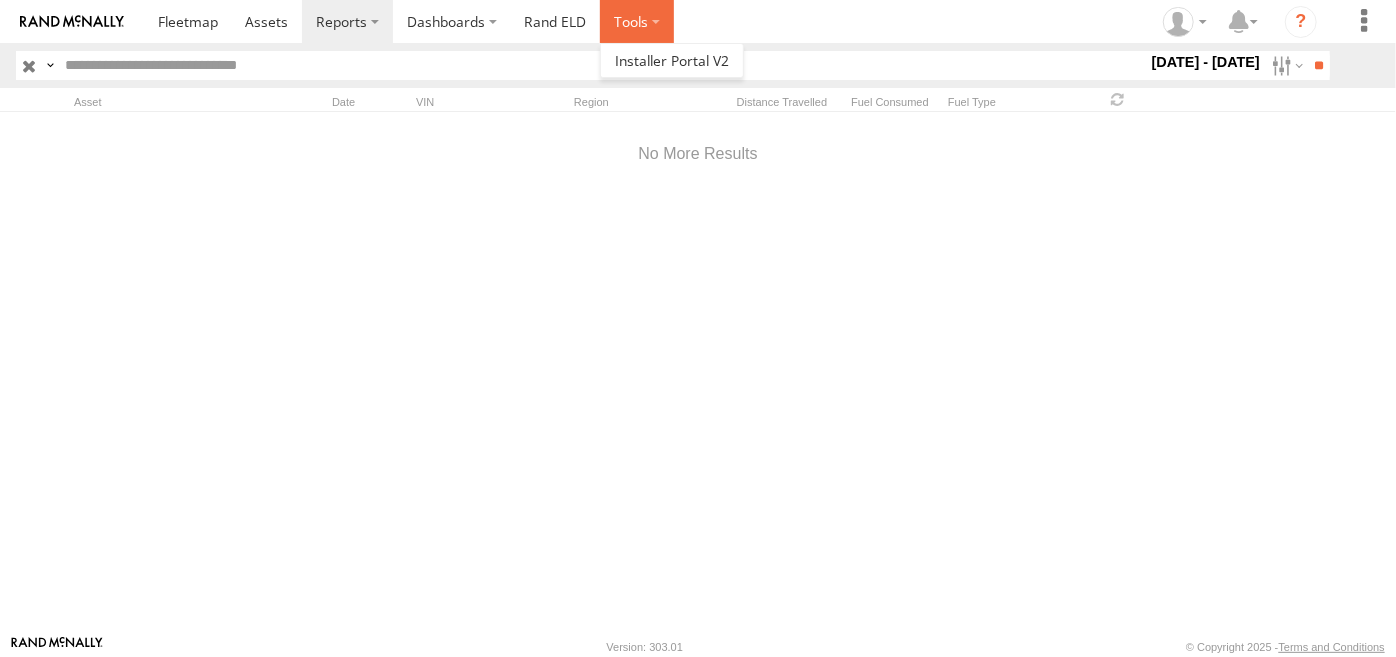 click at bounding box center [637, 21] 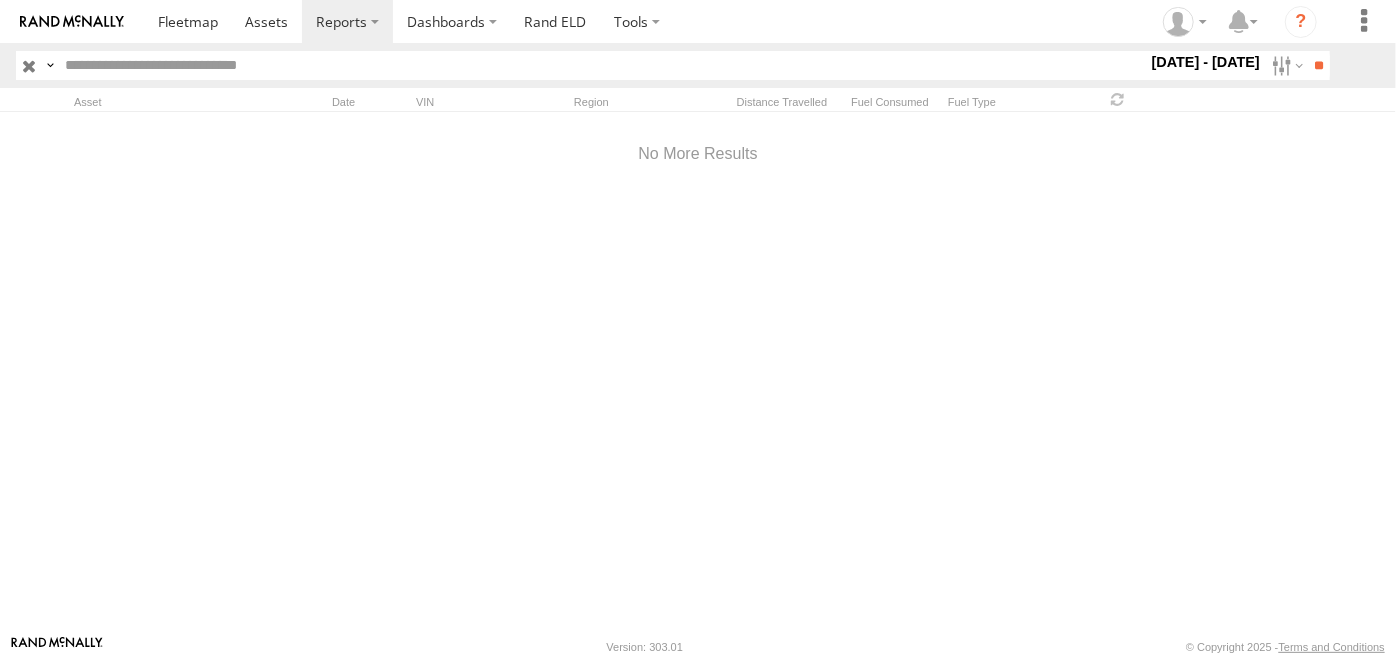 click at bounding box center (767, 21) 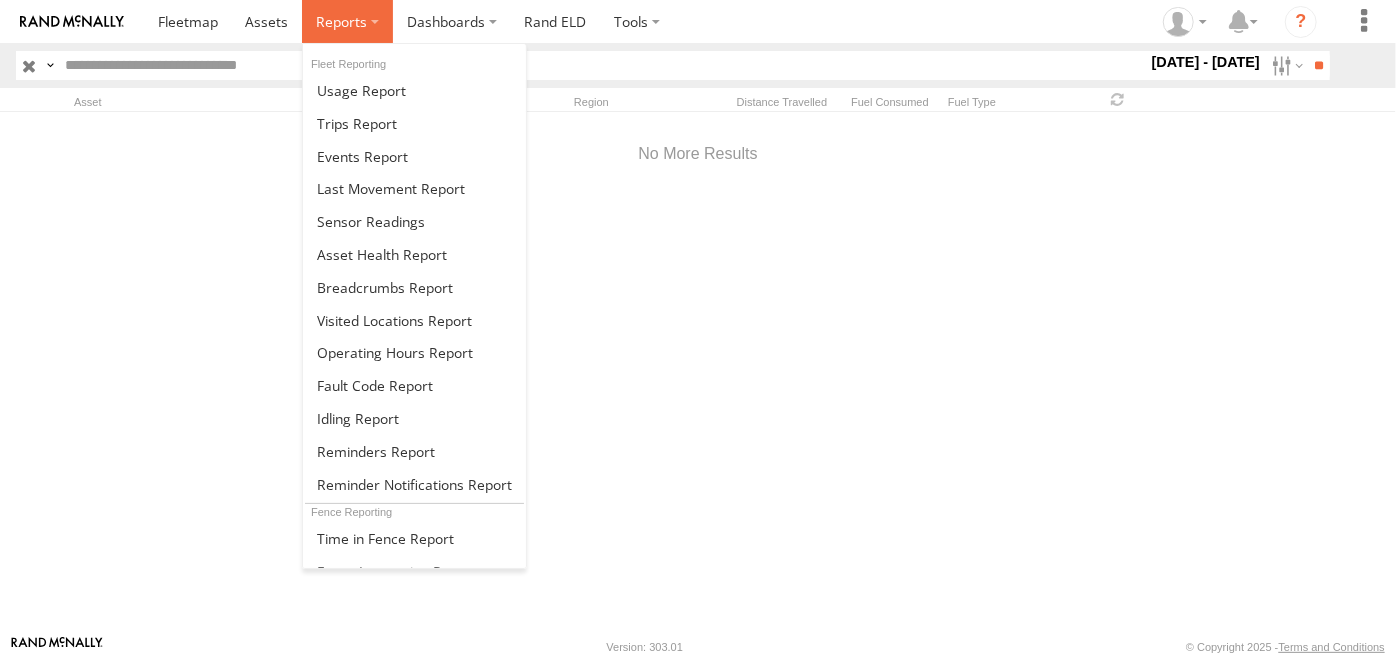 click at bounding box center [341, 21] 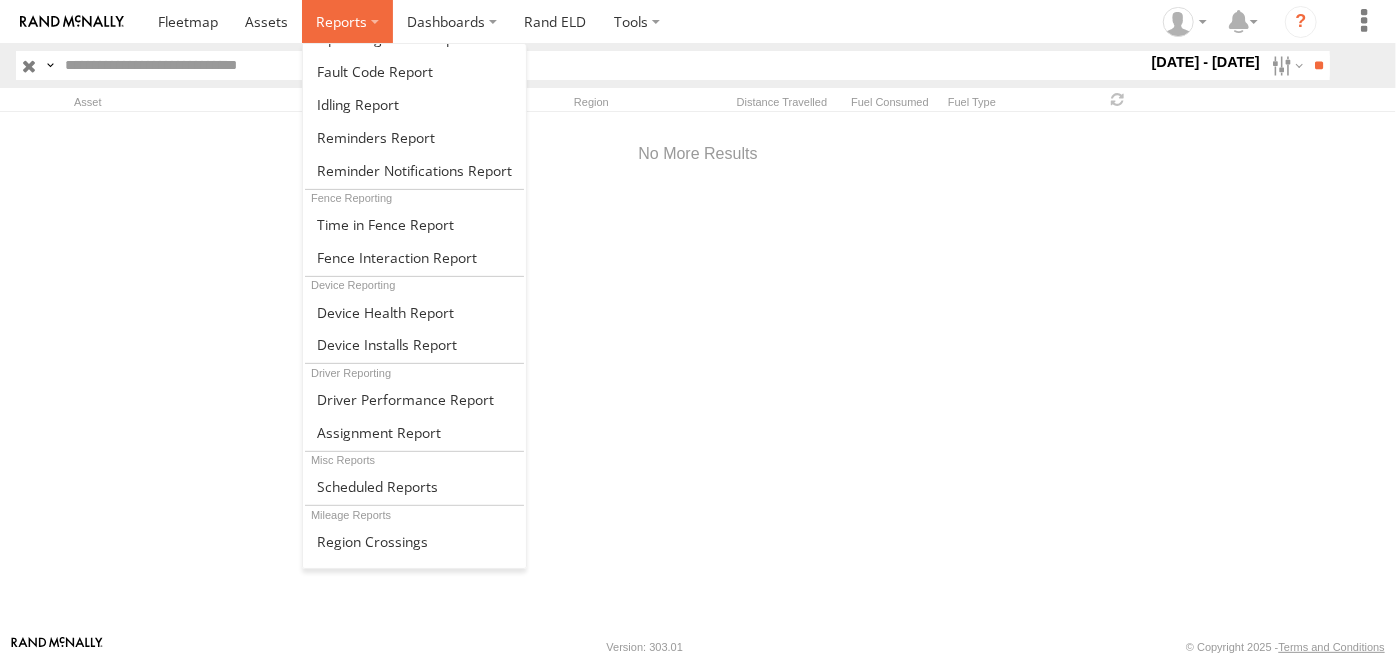 scroll, scrollTop: 334, scrollLeft: 0, axis: vertical 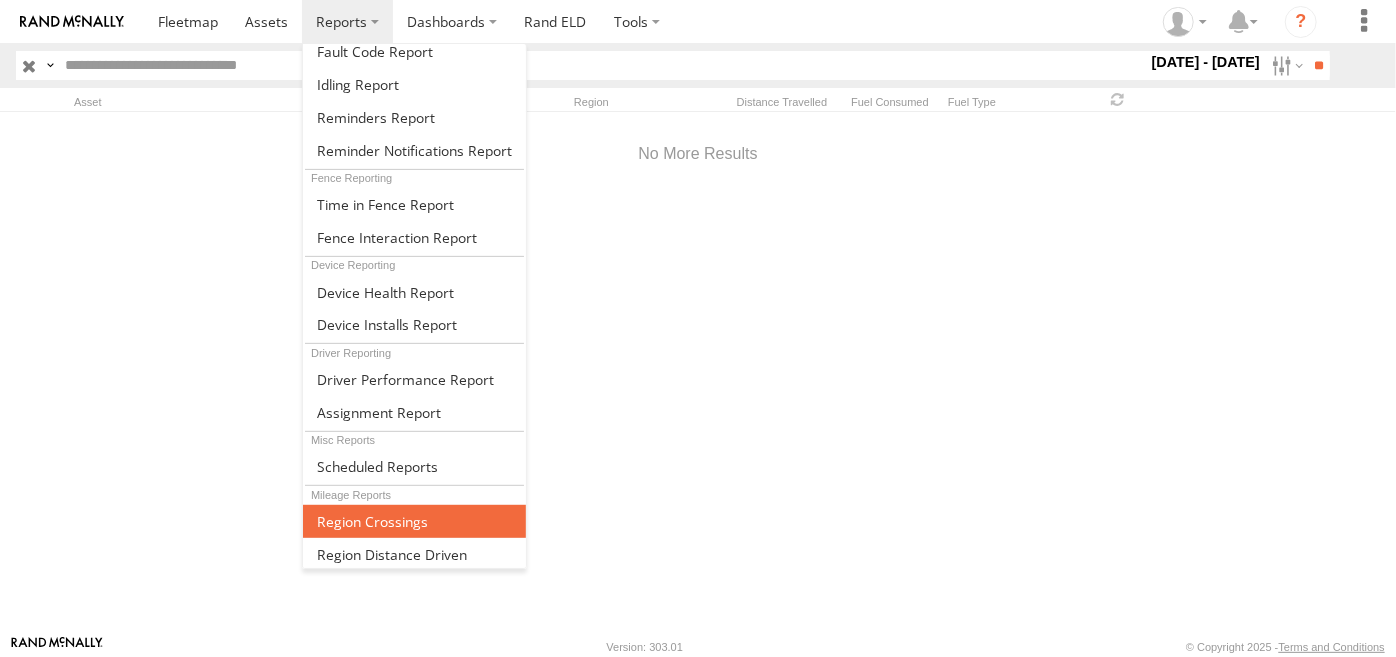 click at bounding box center (372, 521) 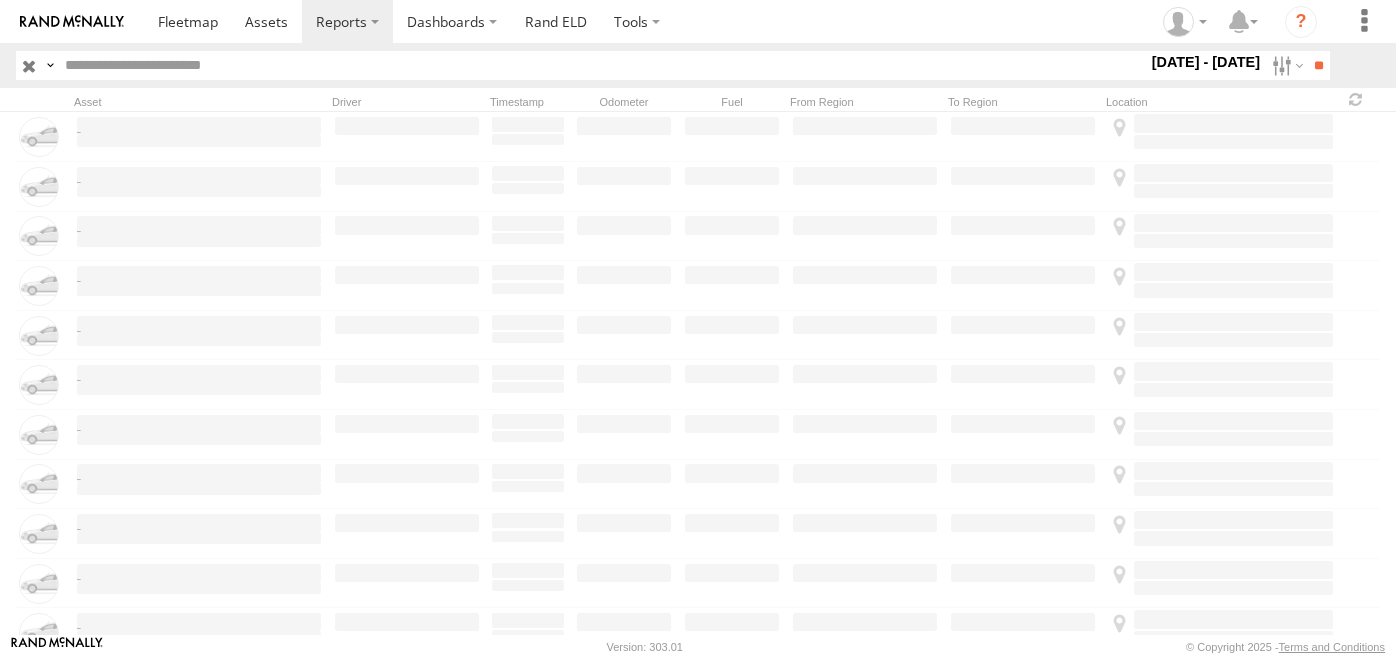 scroll, scrollTop: 0, scrollLeft: 0, axis: both 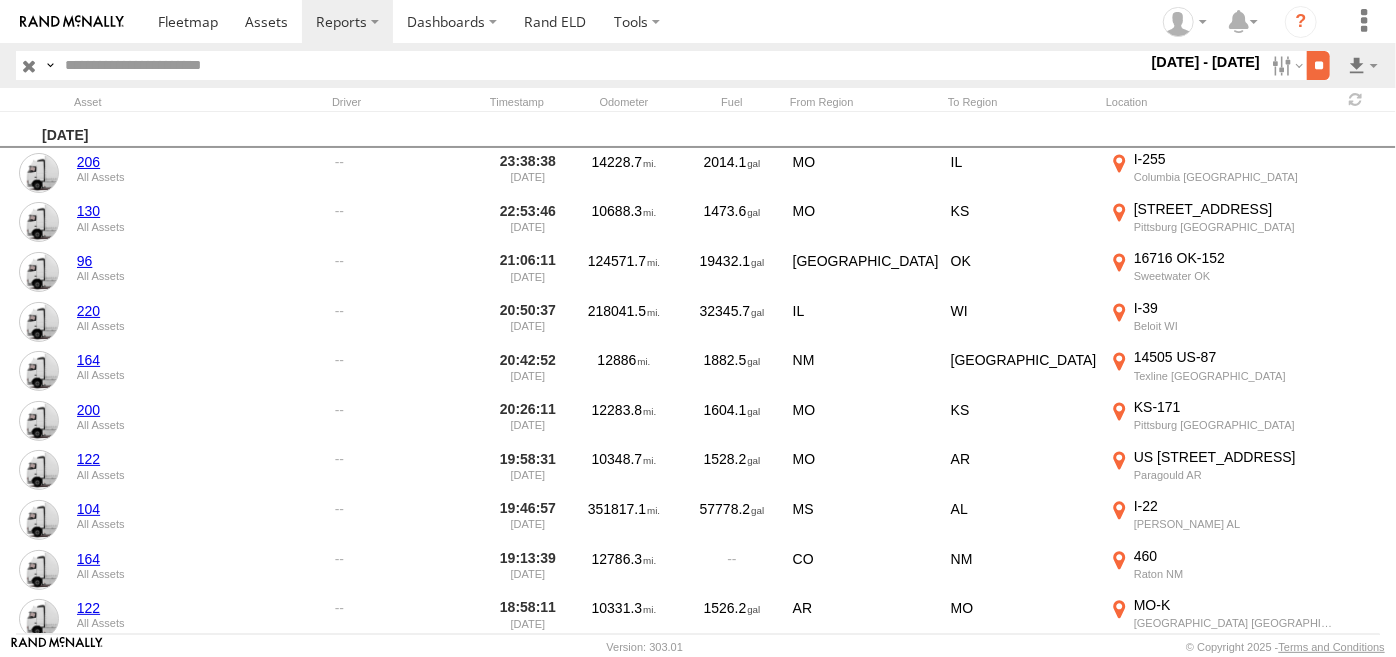 click on "**" at bounding box center [1318, 65] 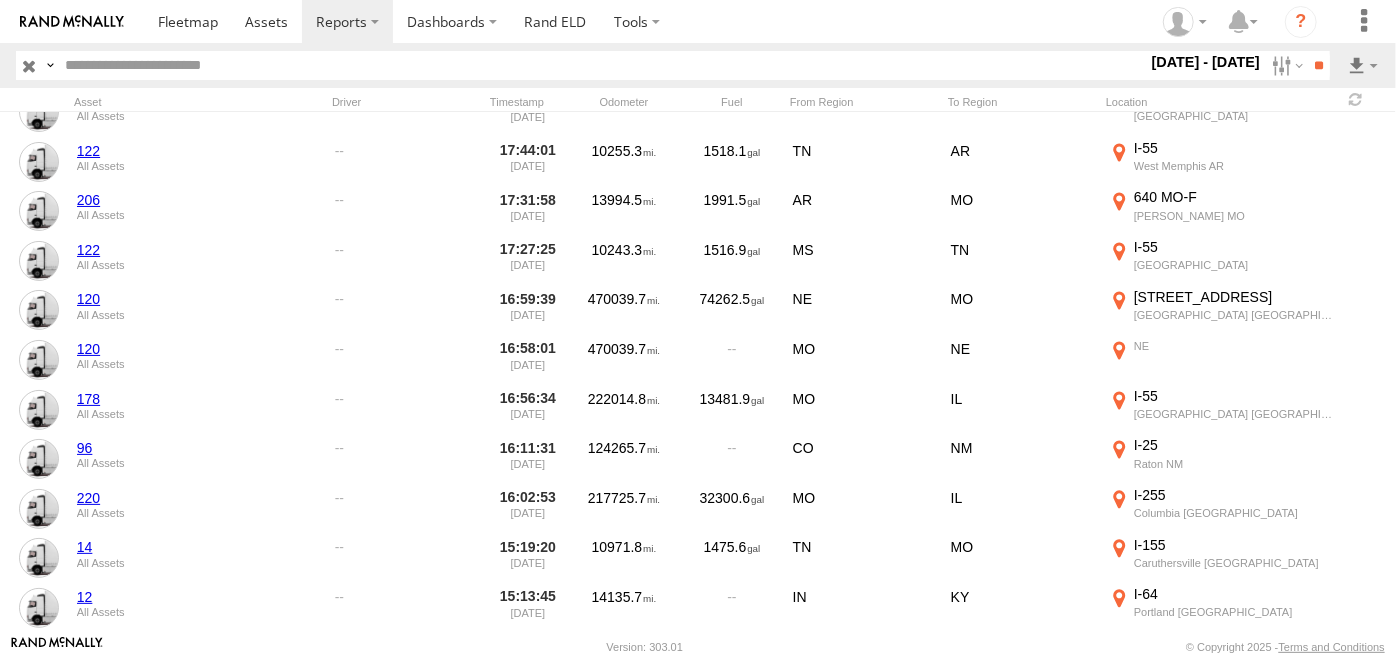 scroll, scrollTop: 776, scrollLeft: 0, axis: vertical 